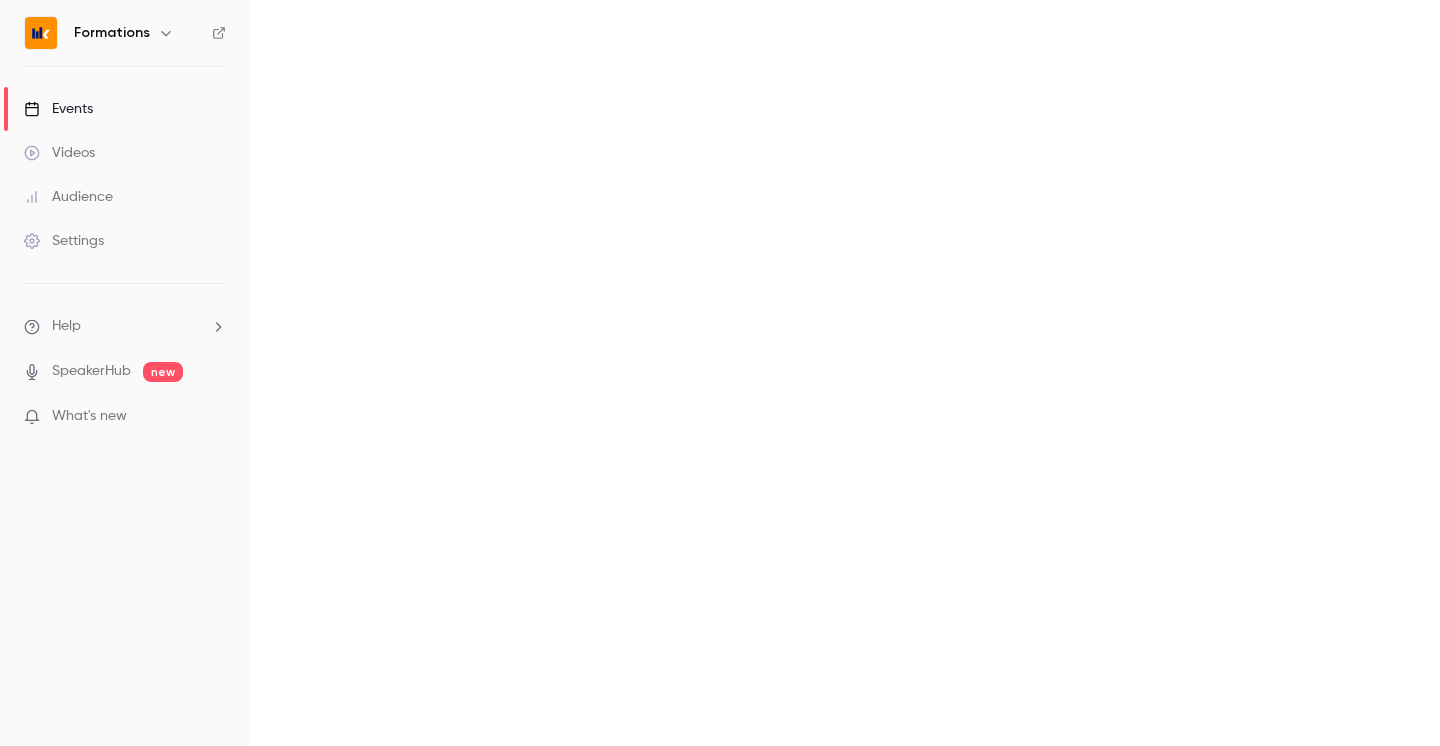 scroll, scrollTop: 0, scrollLeft: 0, axis: both 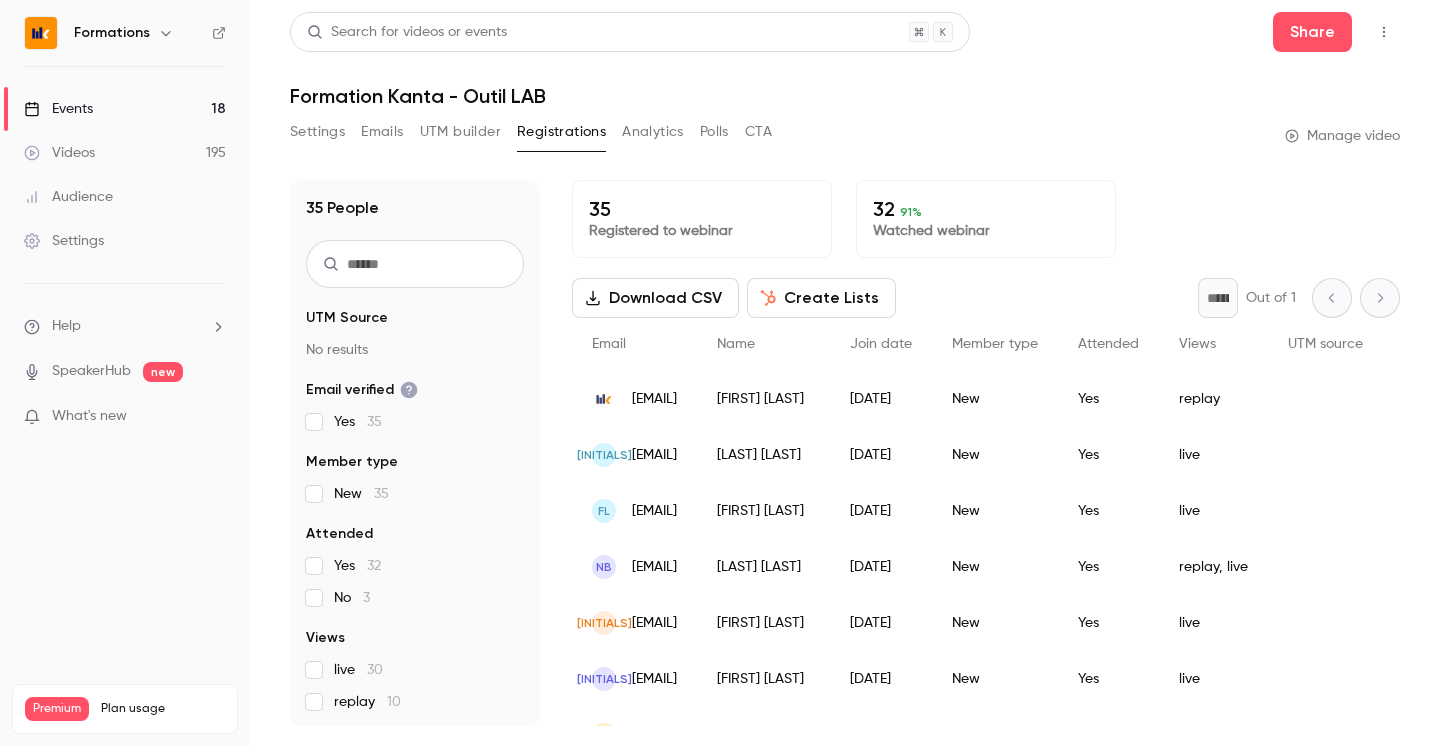 click on "Settings" at bounding box center (317, 132) 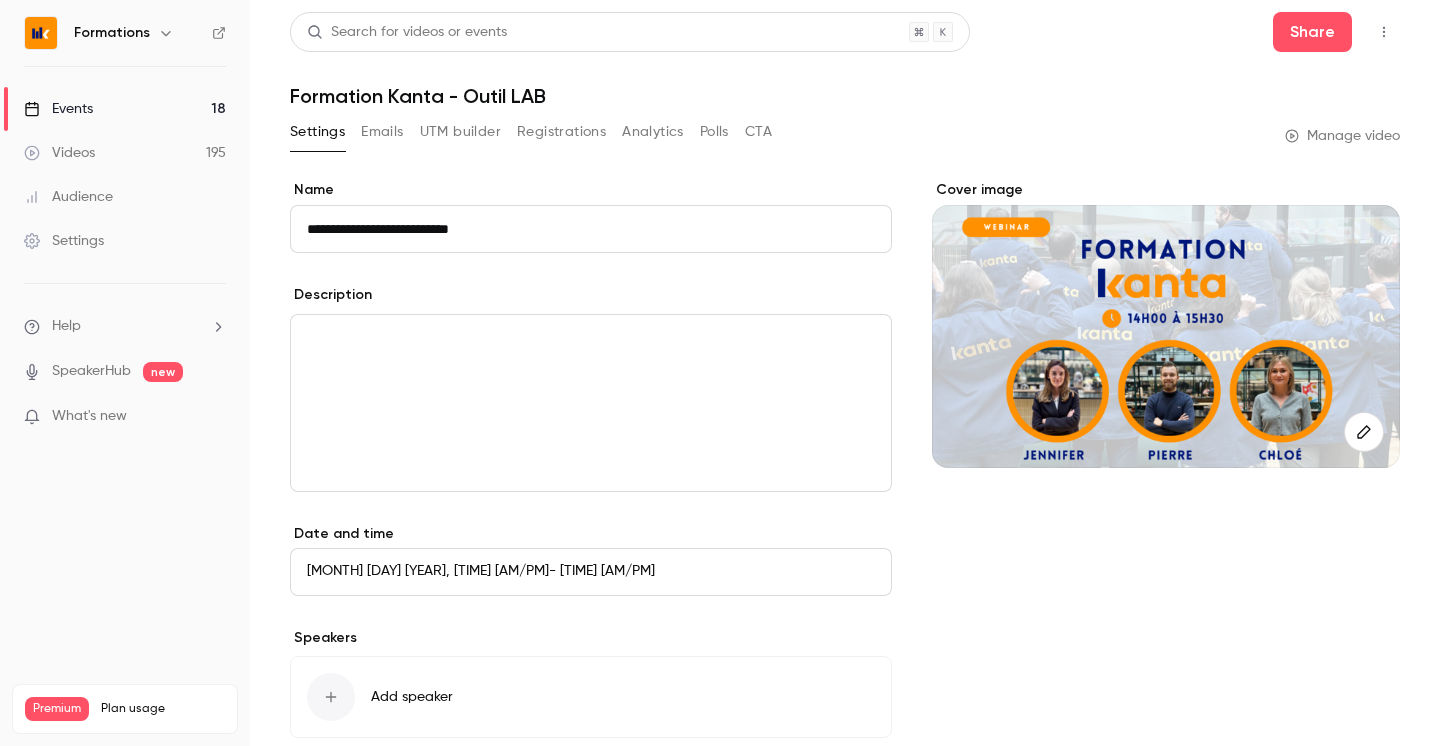 click on "Registrations" at bounding box center [561, 132] 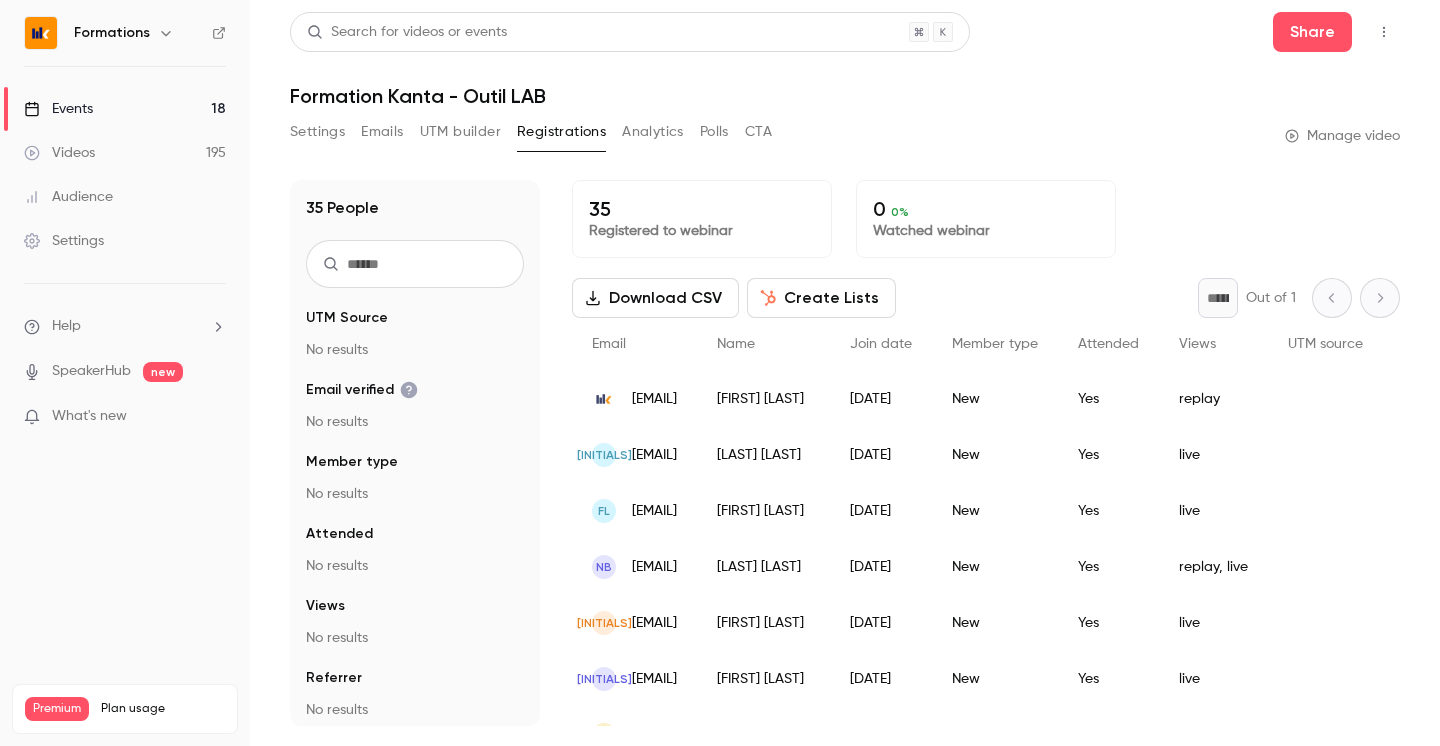click on "Analytics" at bounding box center (653, 132) 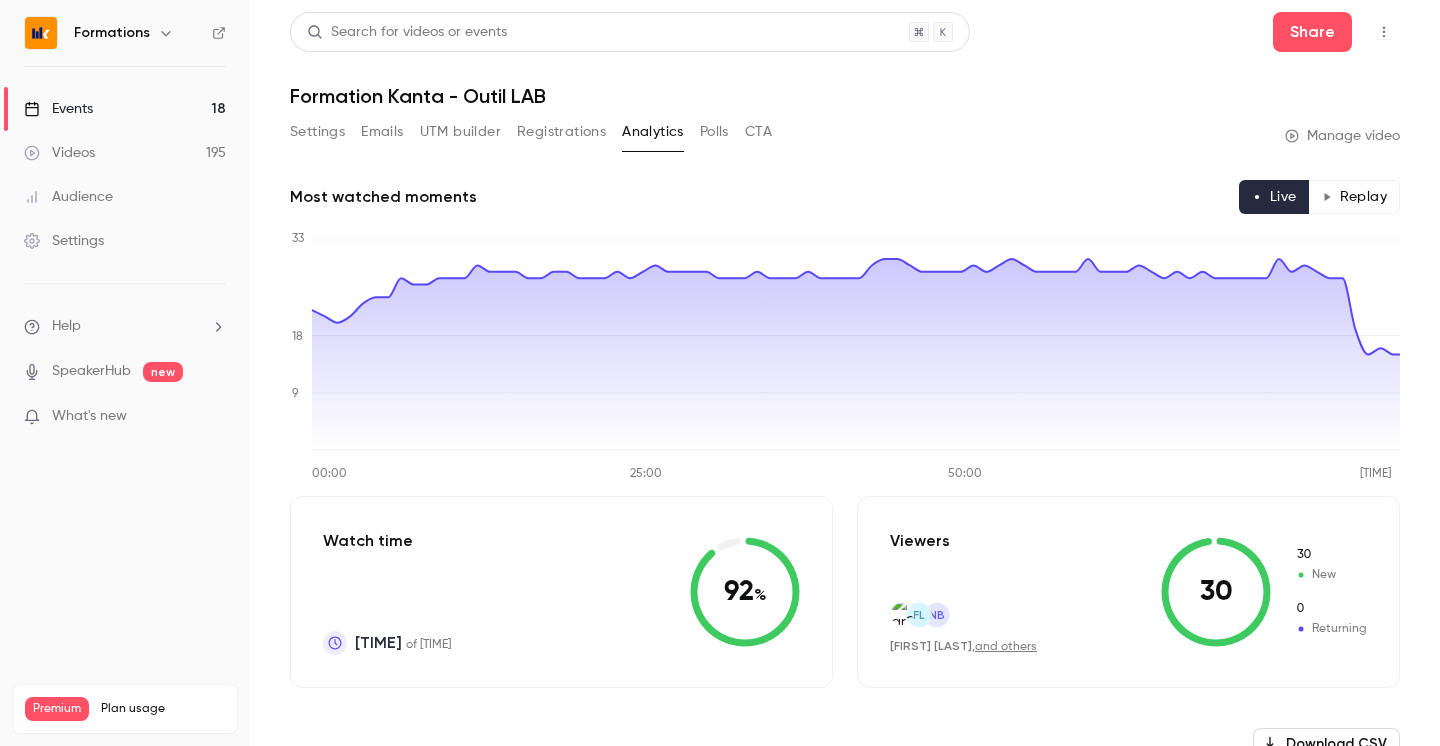 click on "Polls" at bounding box center [714, 132] 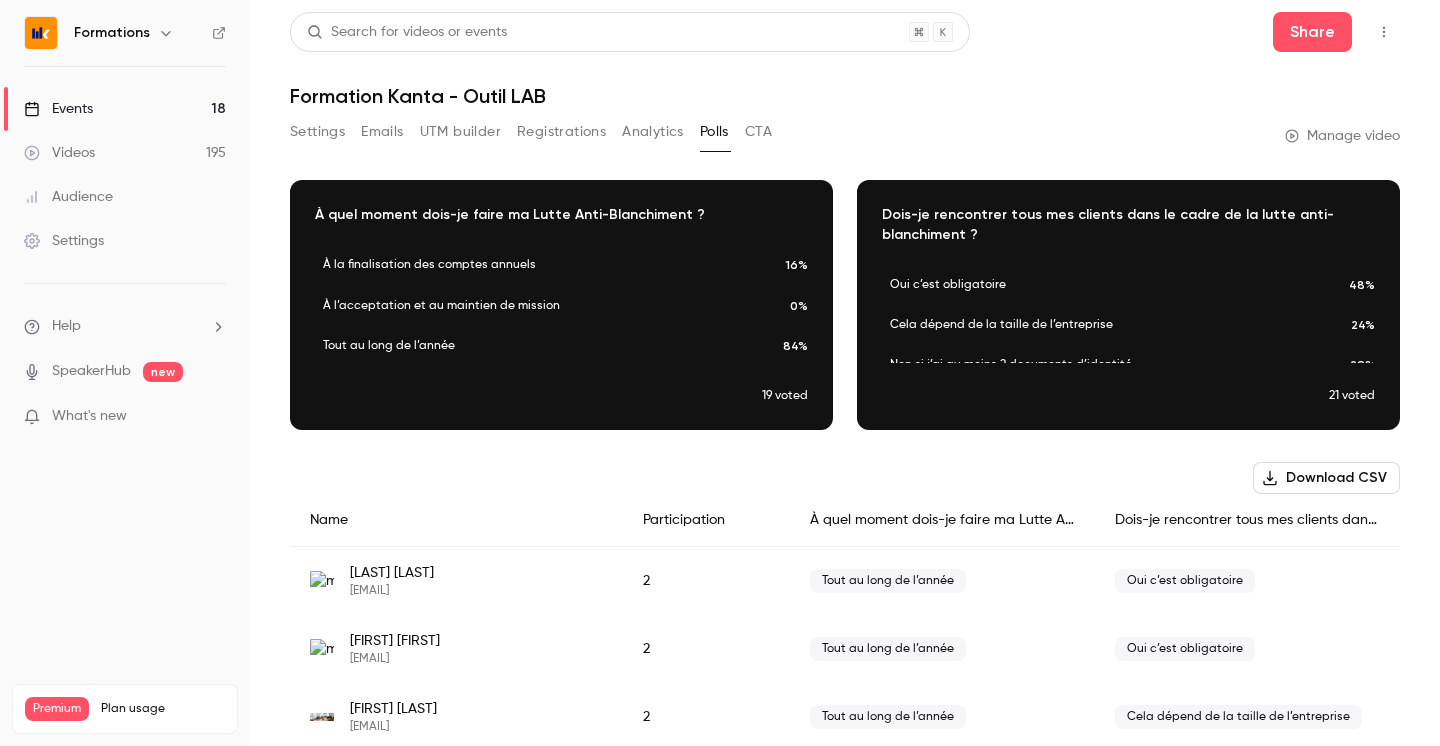 click on "Registrations" at bounding box center [561, 132] 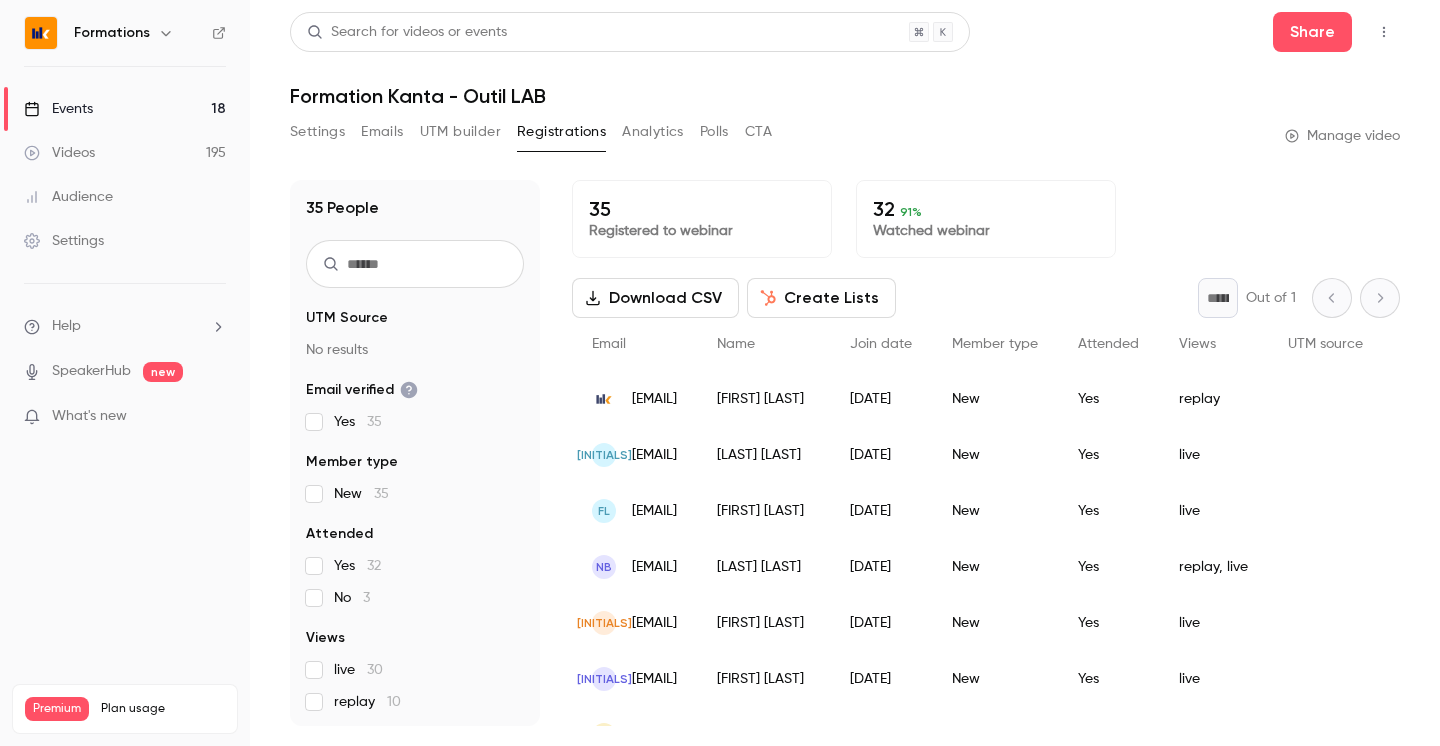 click on "Settings" at bounding box center (317, 132) 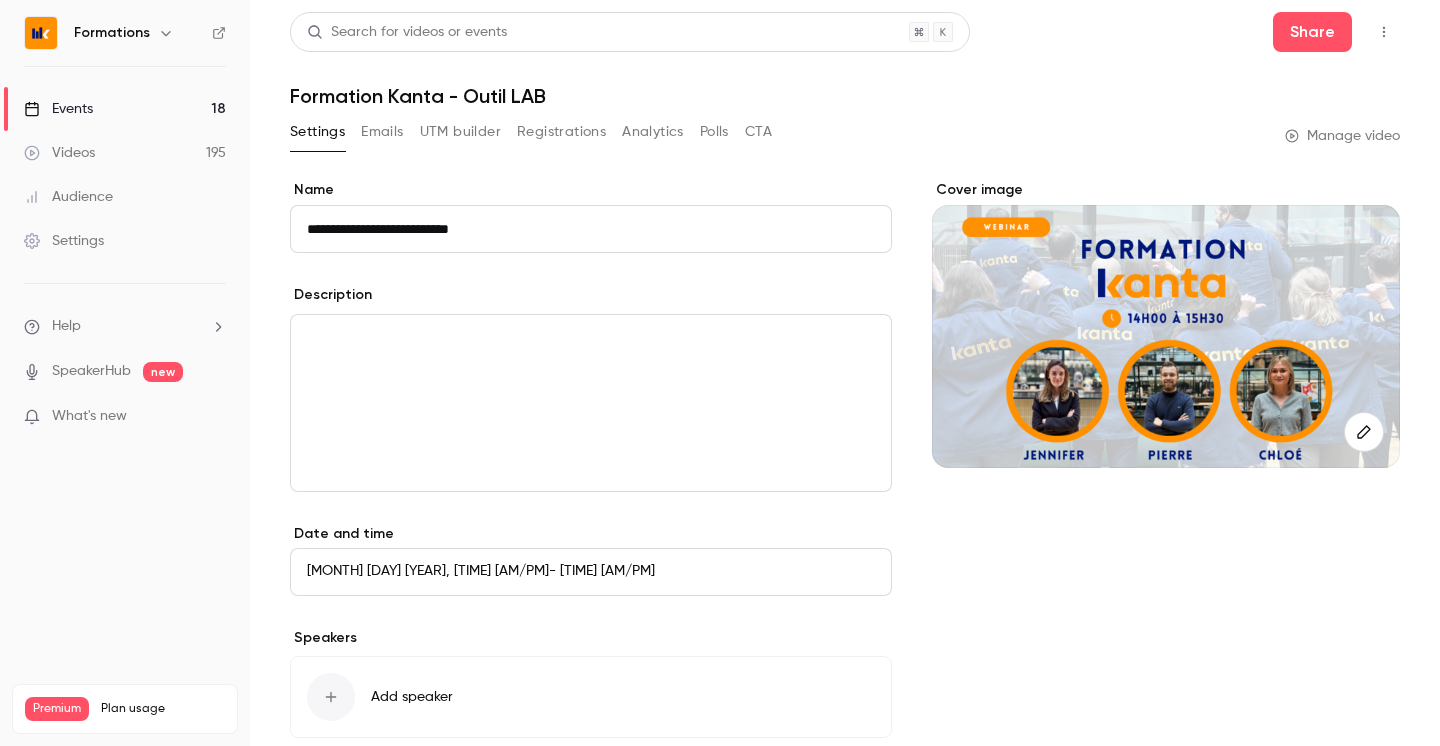 click on "Formations" at bounding box center (125, 33) 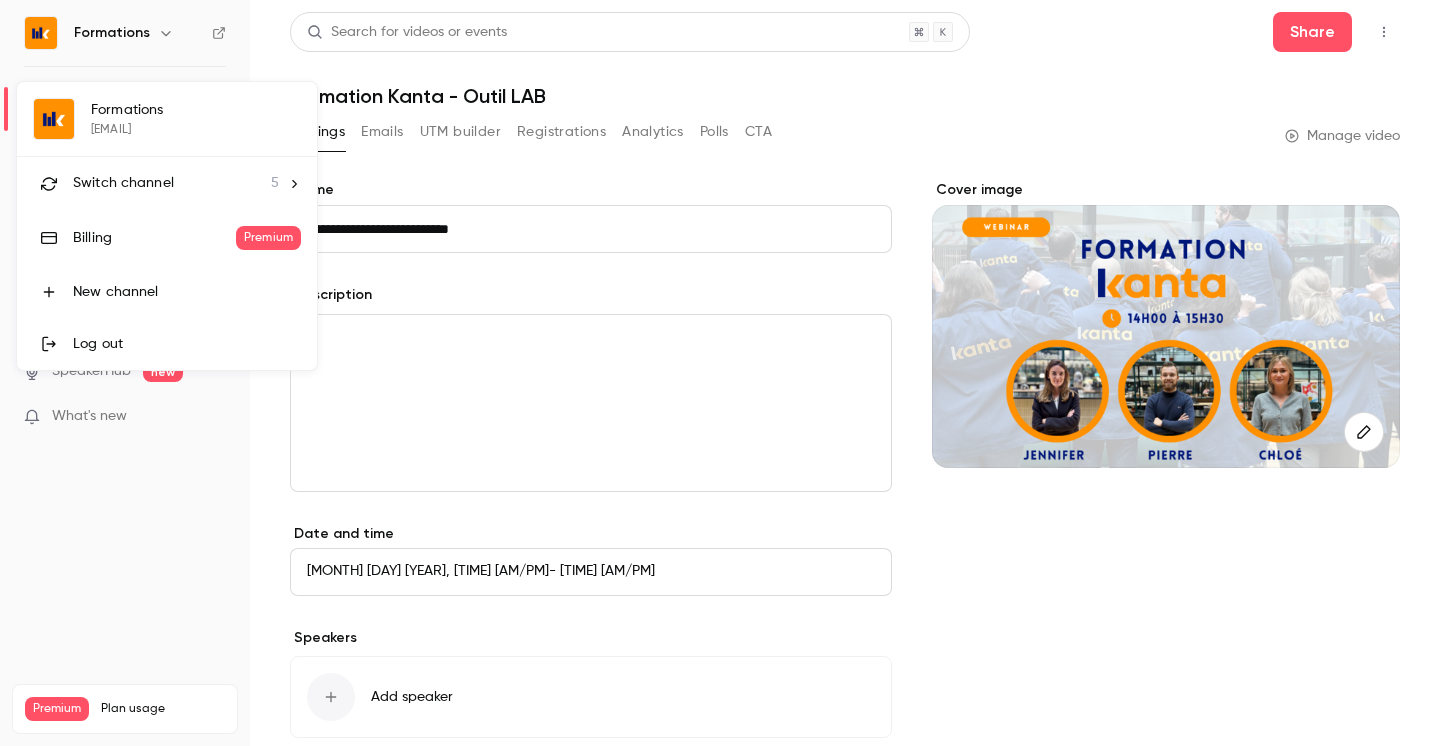 click on "Switch channel" at bounding box center [123, 183] 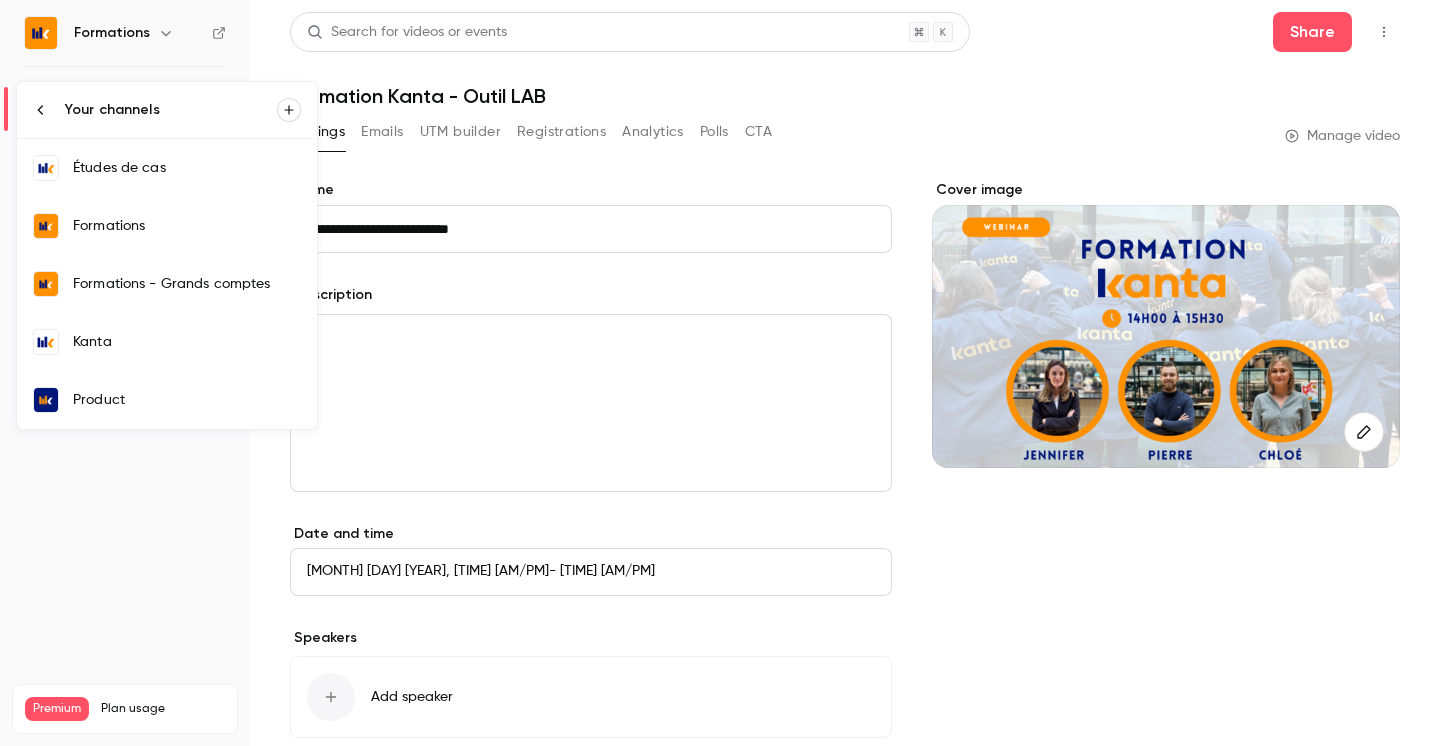 click on "Kanta" at bounding box center [167, 342] 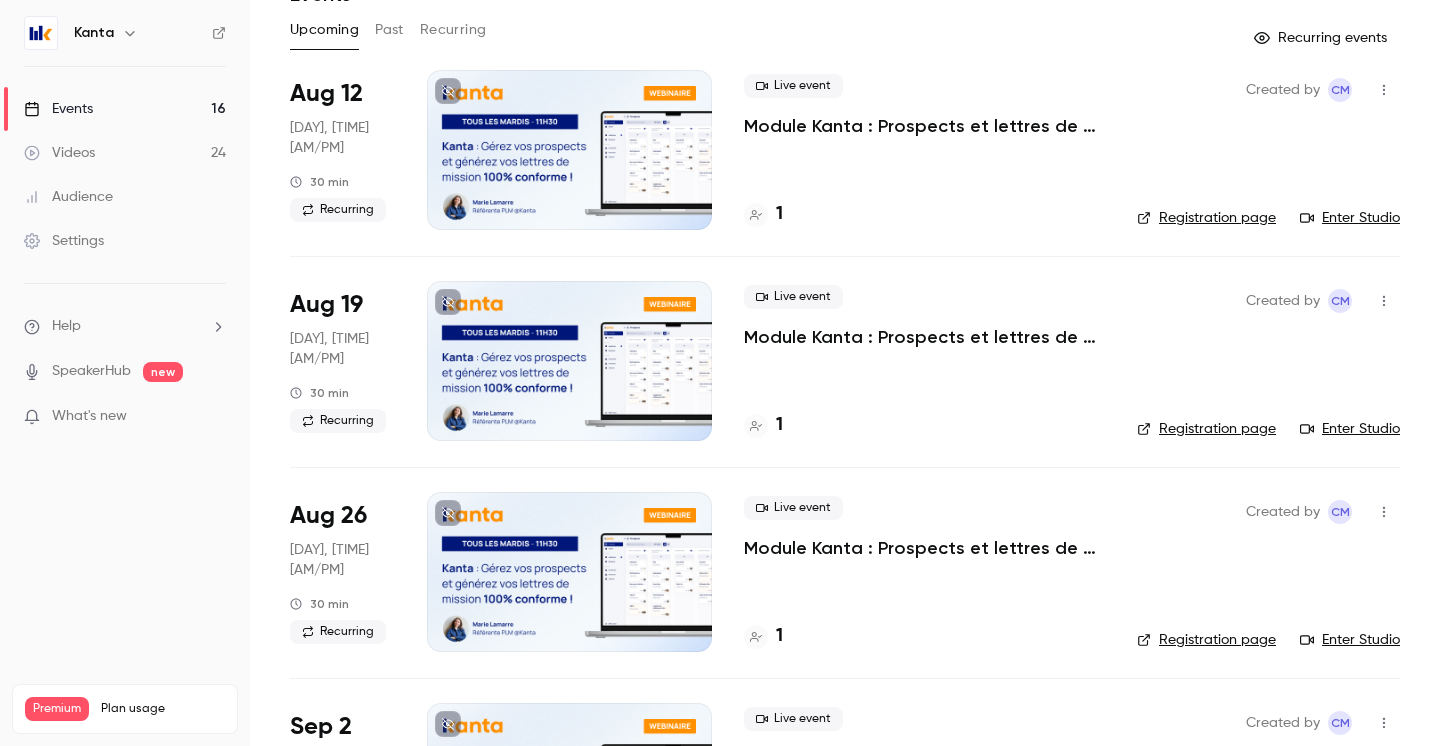 scroll, scrollTop: 0, scrollLeft: 0, axis: both 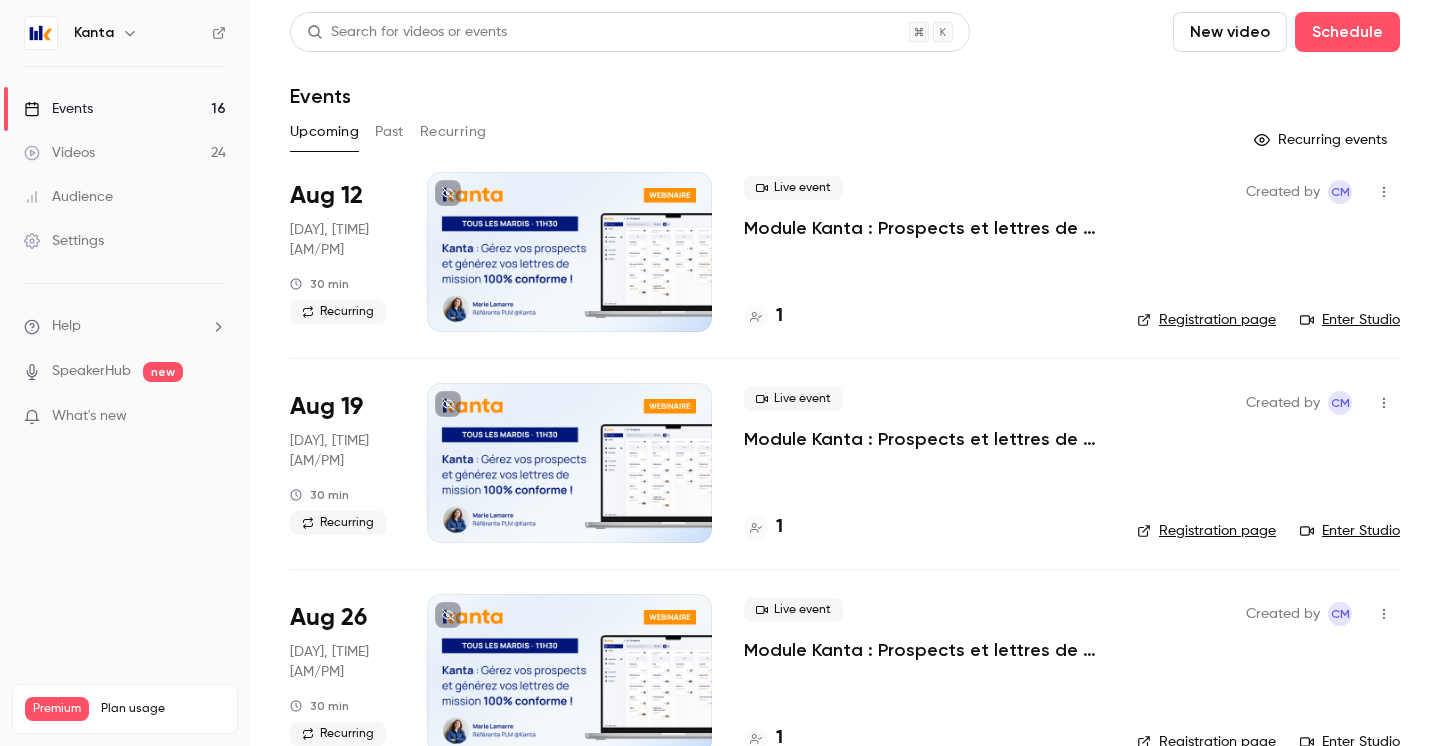 click on "Recurring" at bounding box center [453, 132] 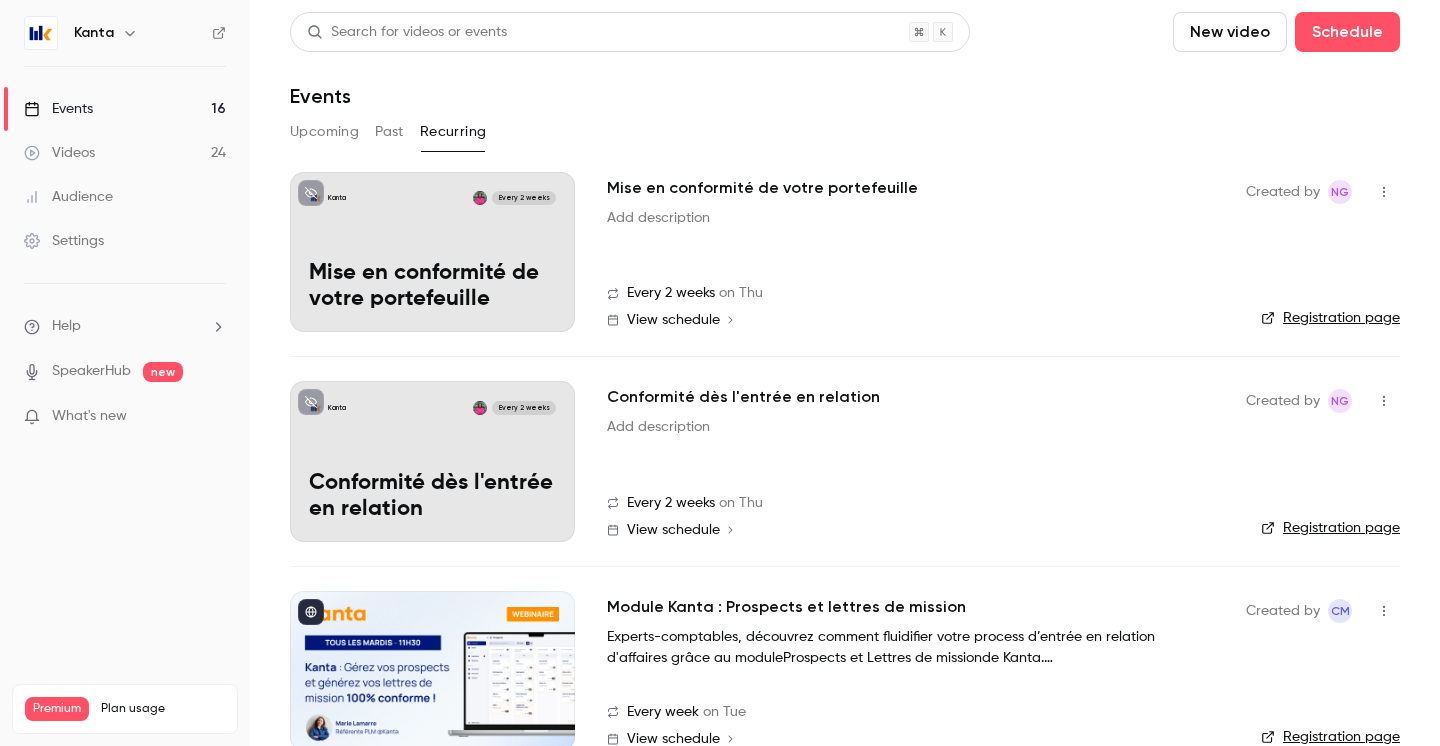 scroll, scrollTop: 41, scrollLeft: 0, axis: vertical 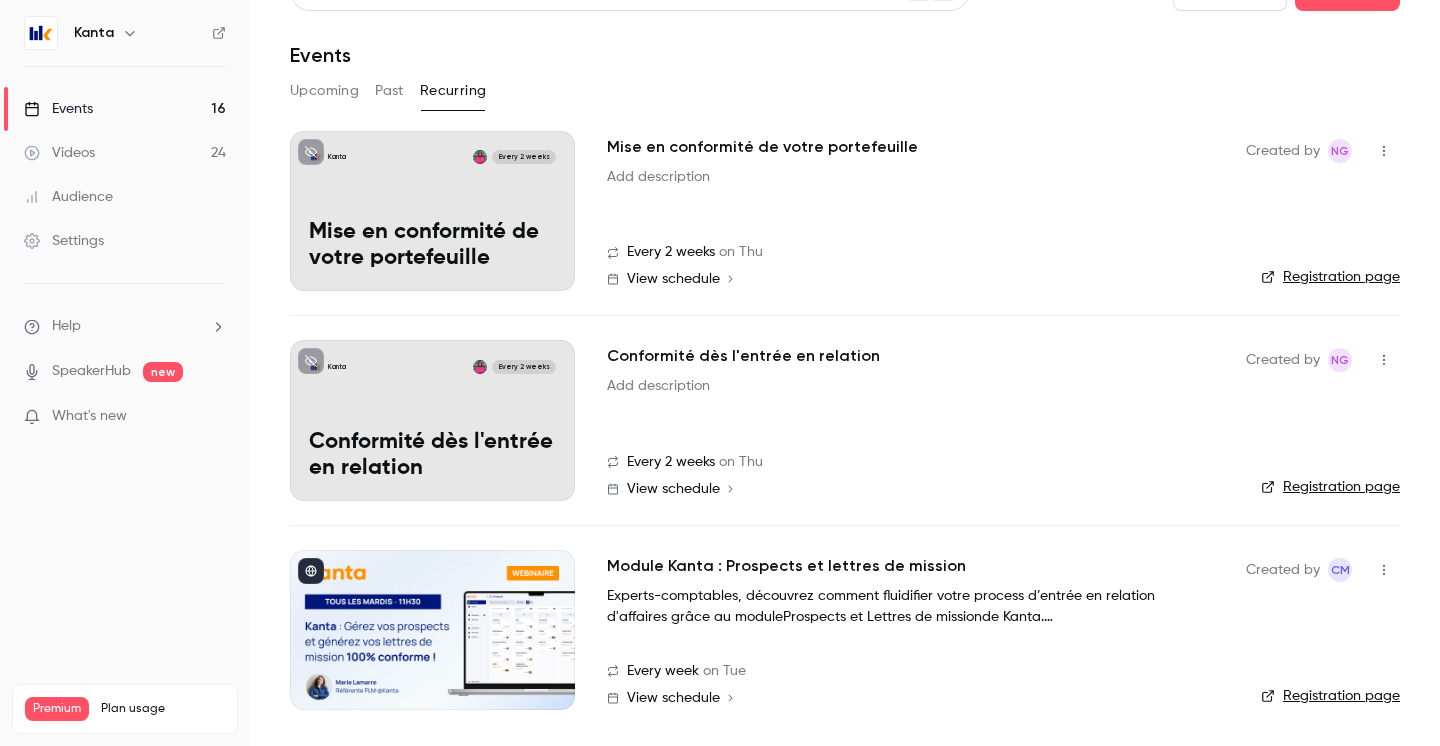 click on "View schedule" at bounding box center [673, 698] 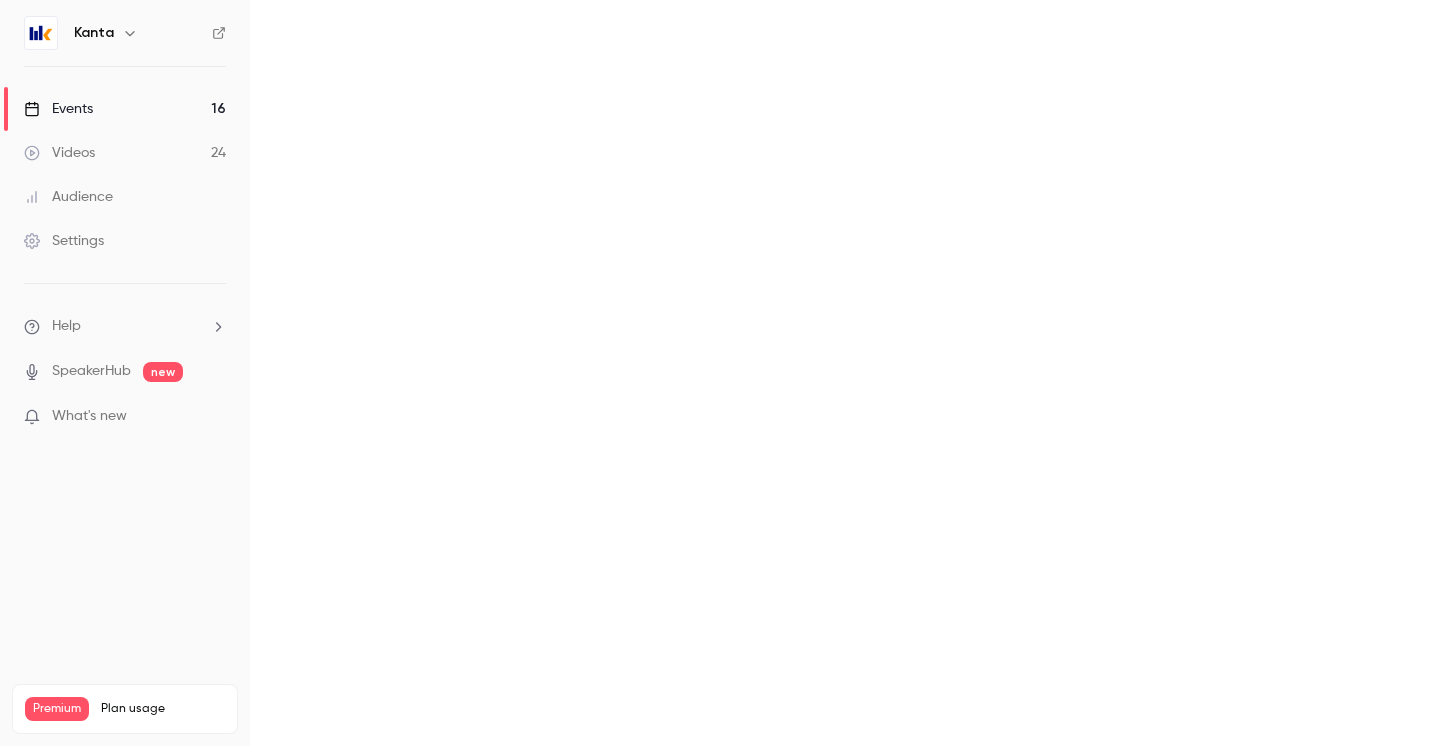 scroll, scrollTop: 0, scrollLeft: 0, axis: both 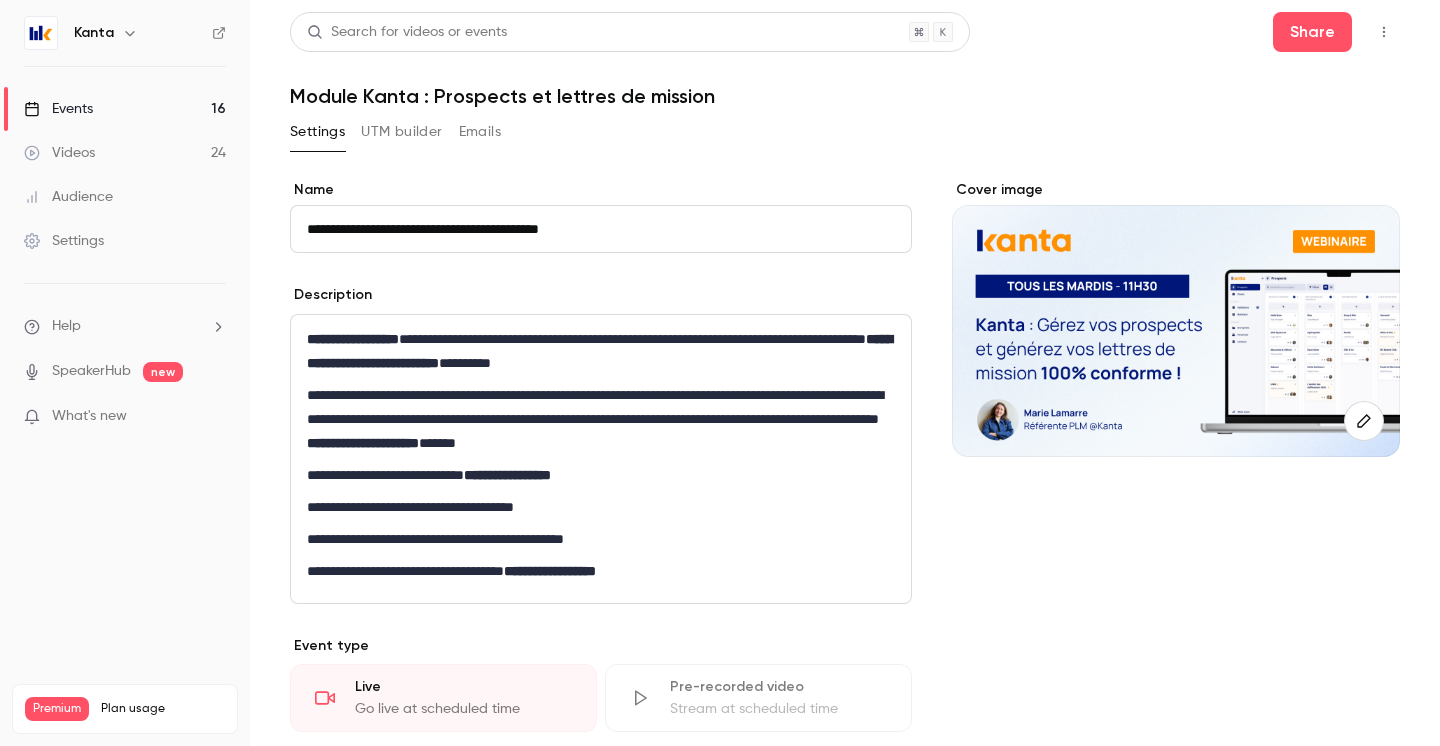 click on "Events 16" at bounding box center (125, 109) 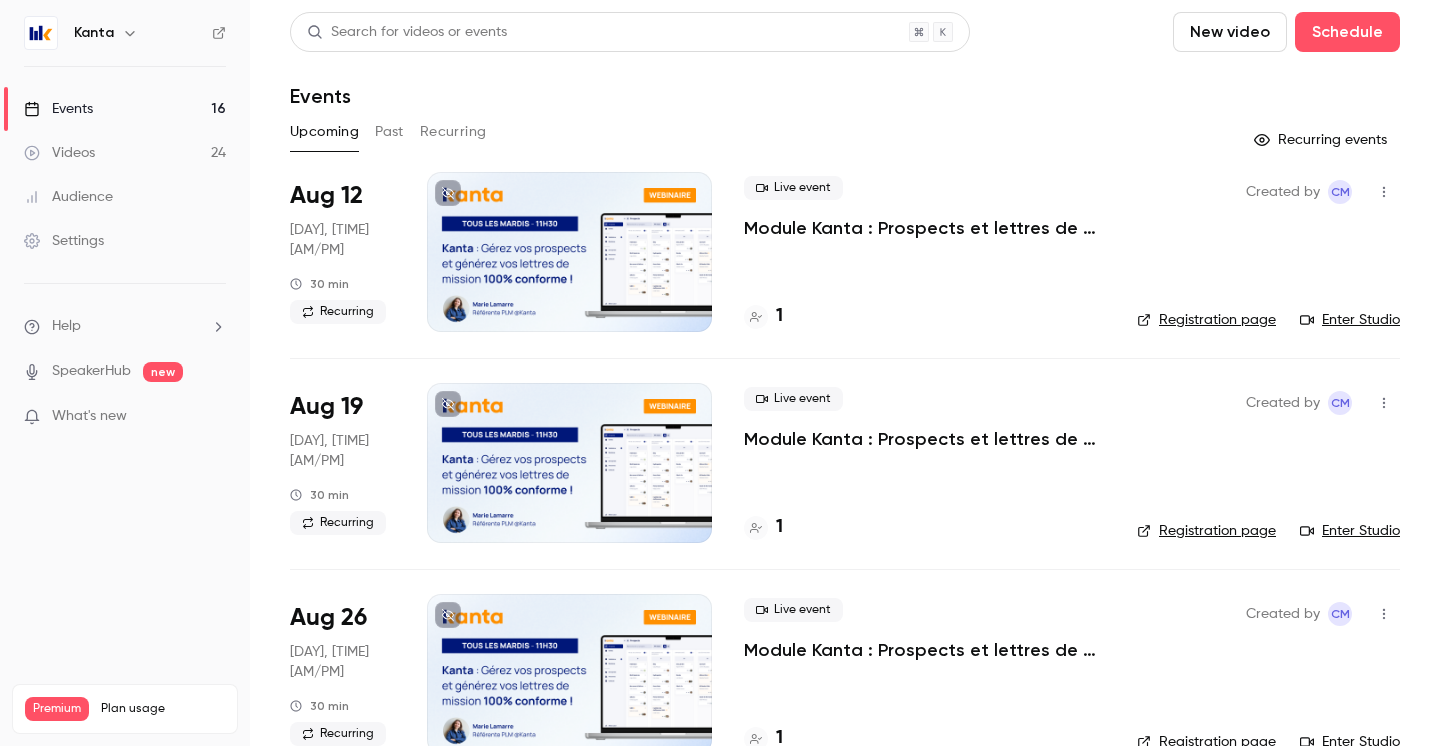 scroll, scrollTop: 1, scrollLeft: 0, axis: vertical 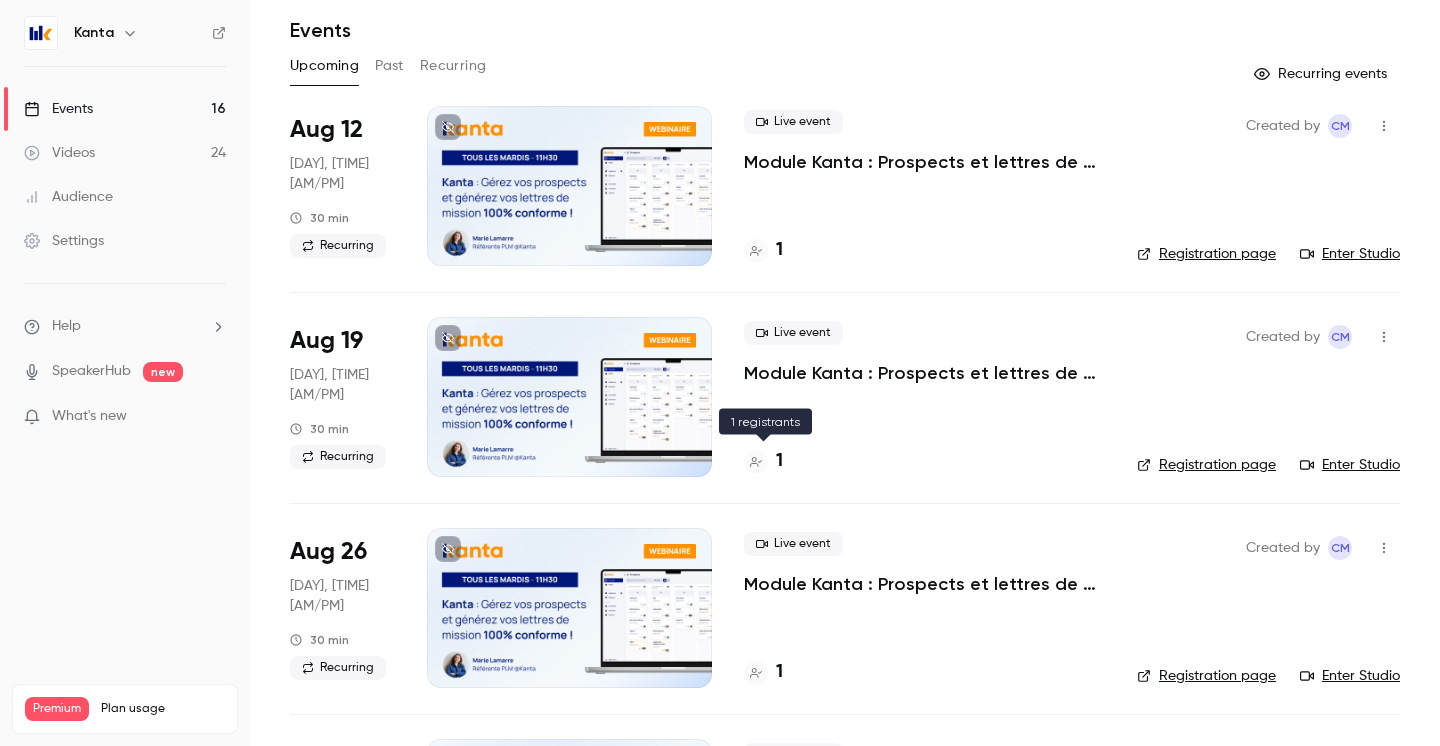 click on "1" at bounding box center (779, 461) 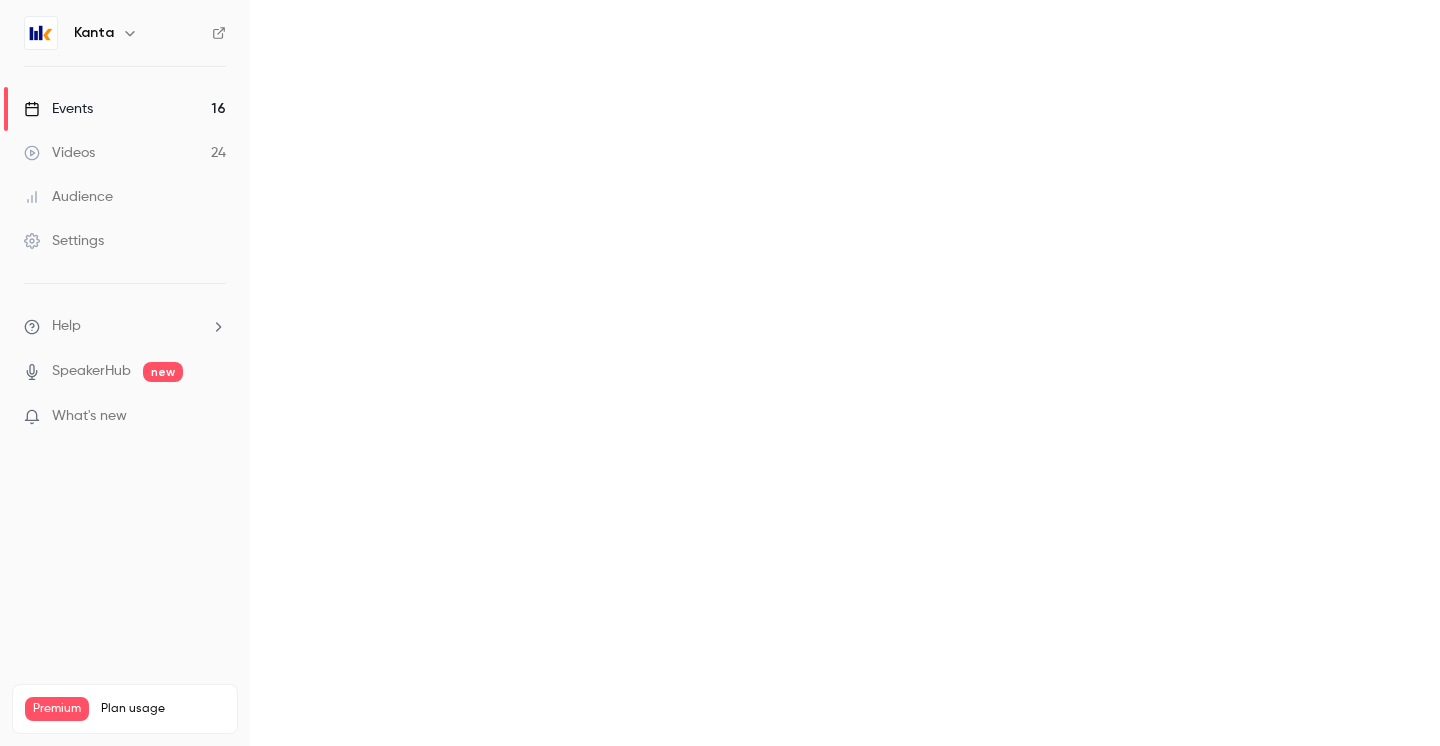 scroll, scrollTop: 0, scrollLeft: 0, axis: both 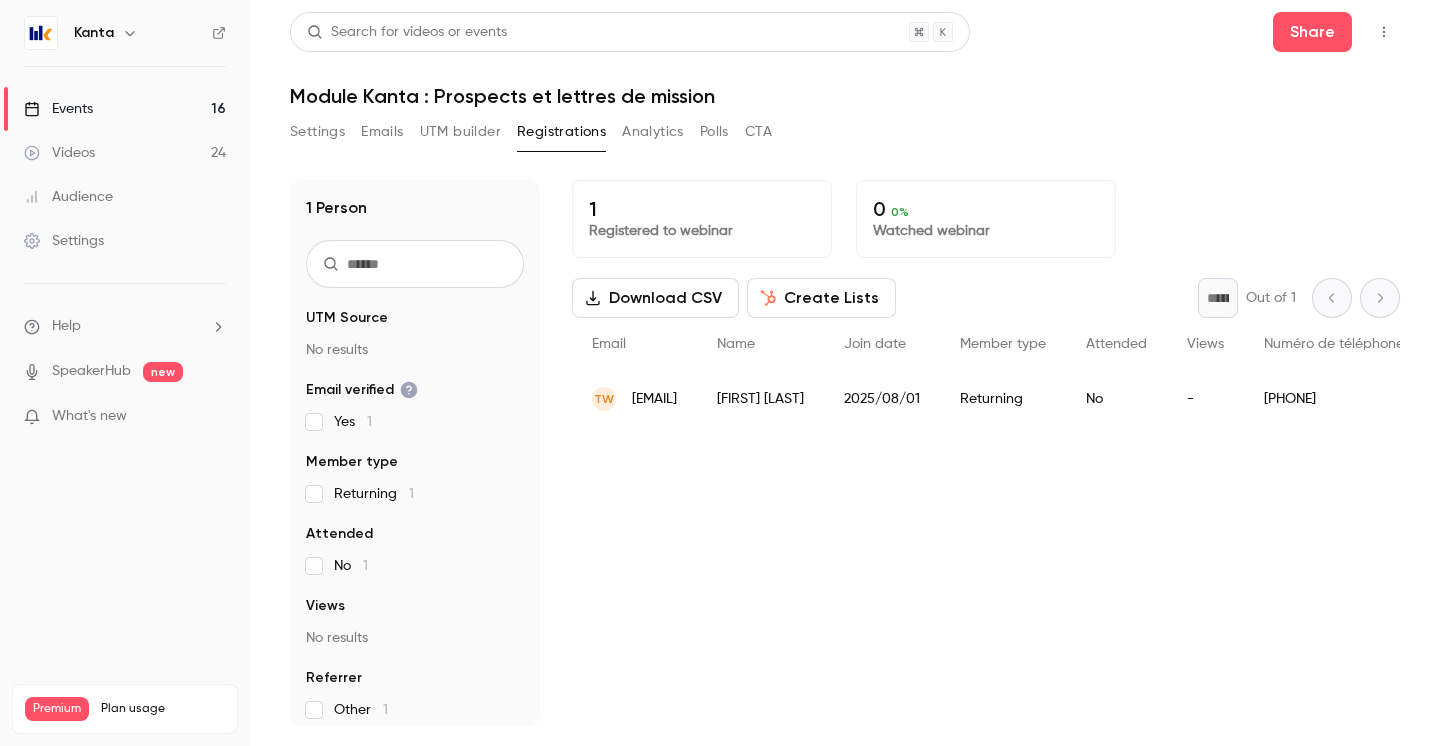 click on "Events 16" at bounding box center [125, 109] 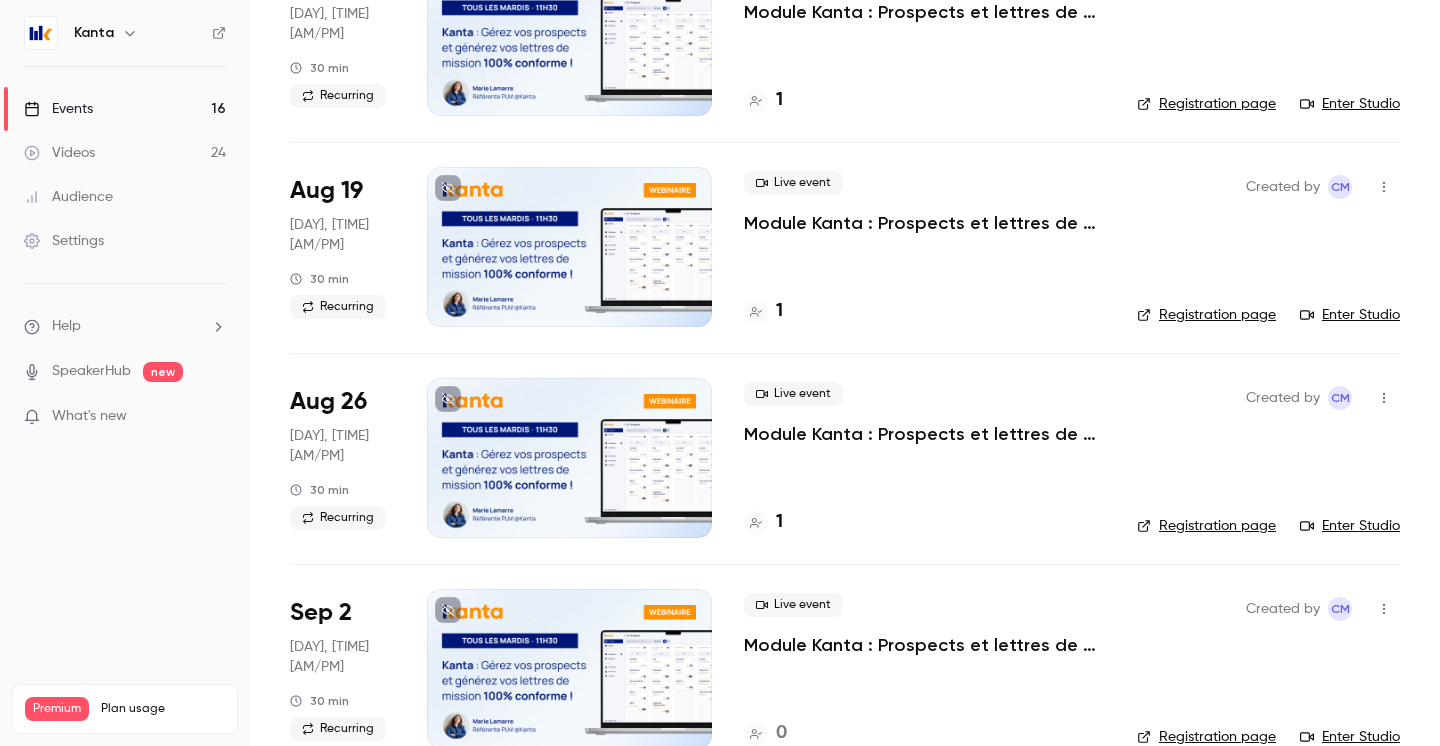 scroll, scrollTop: 241, scrollLeft: 0, axis: vertical 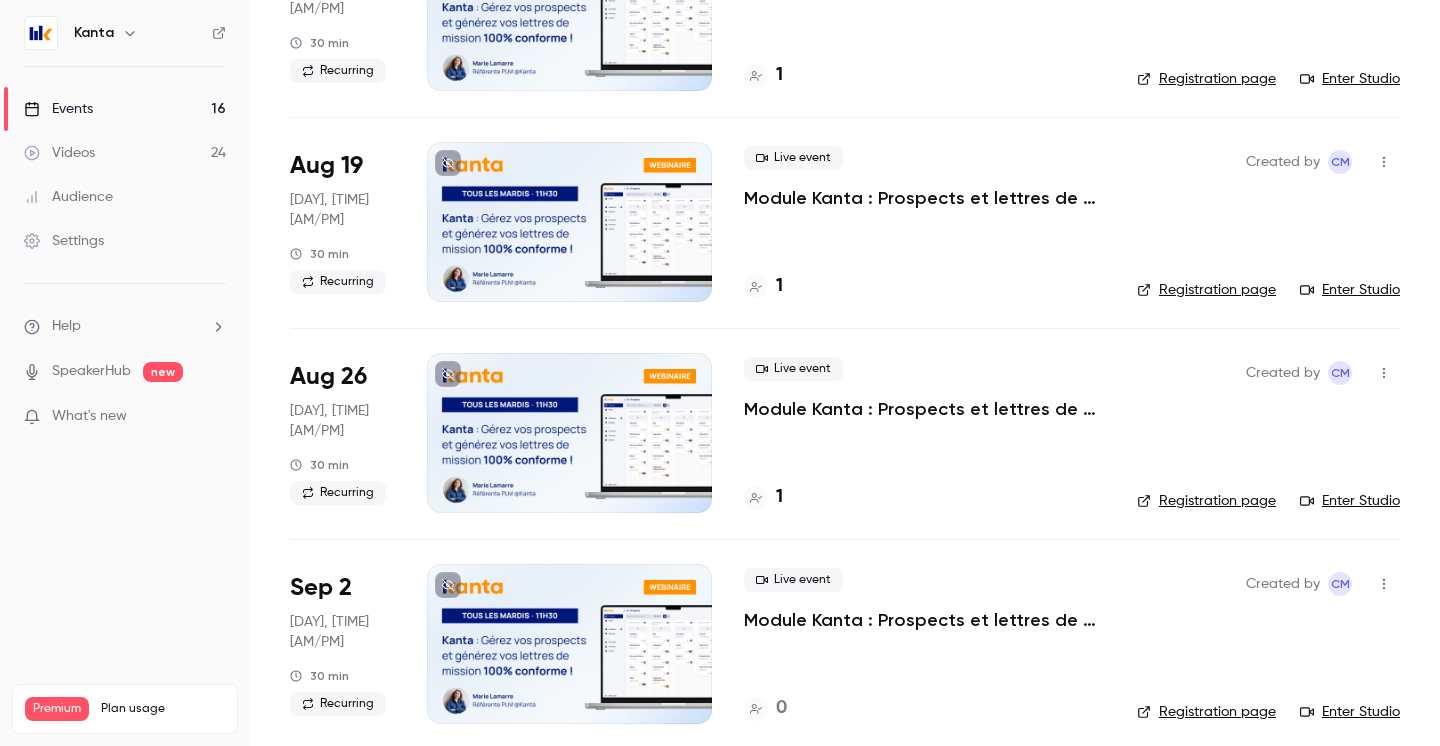 click on "1" at bounding box center (779, 497) 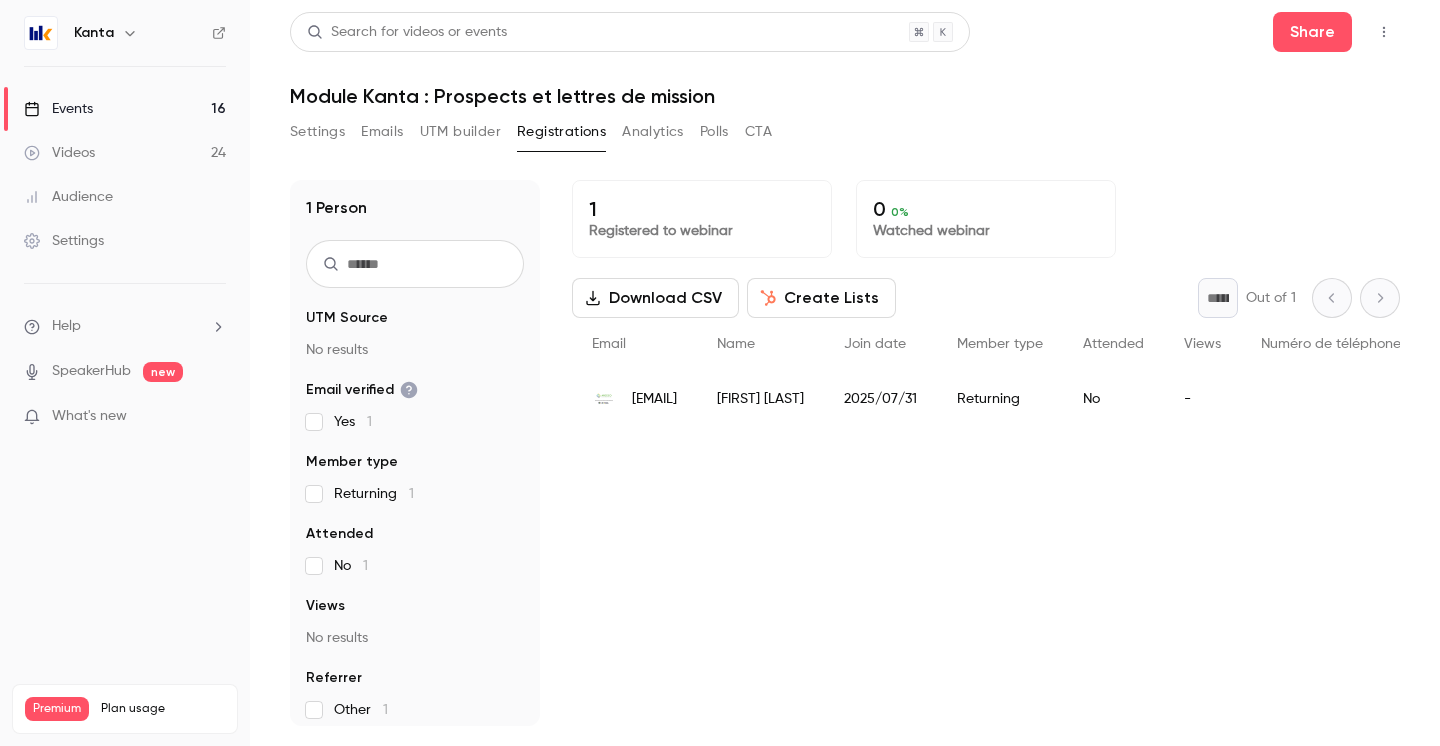 click on "Events 16" at bounding box center (125, 109) 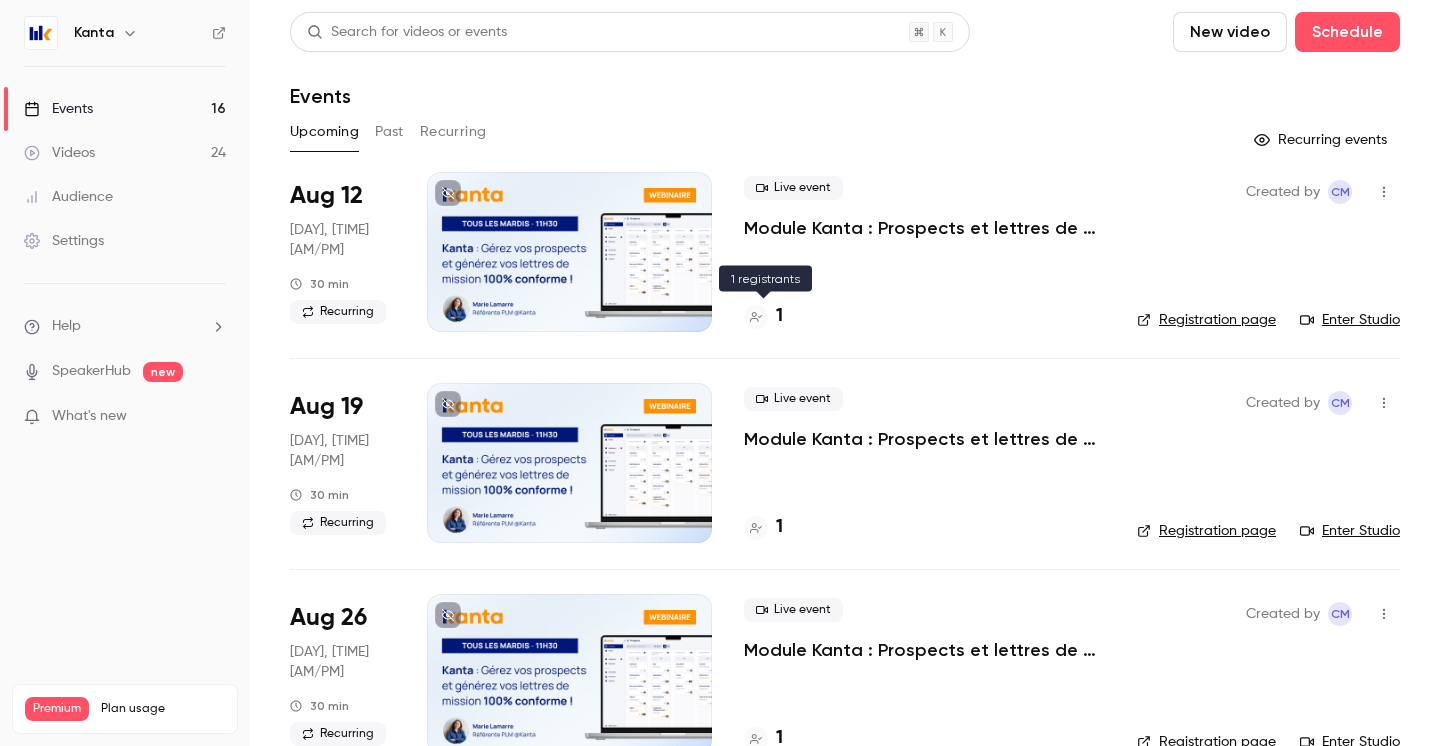 click on "1" at bounding box center [763, 316] 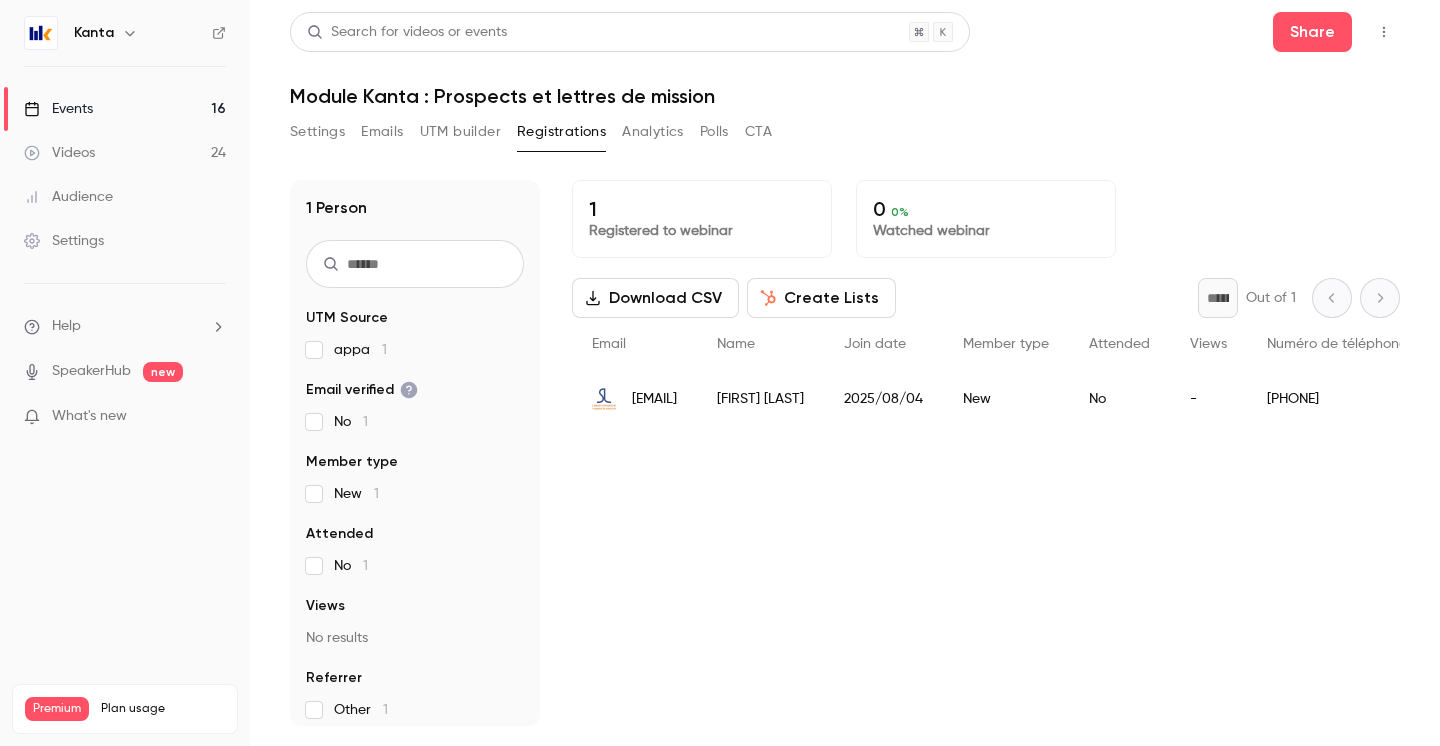 click on "Events 16" at bounding box center [125, 109] 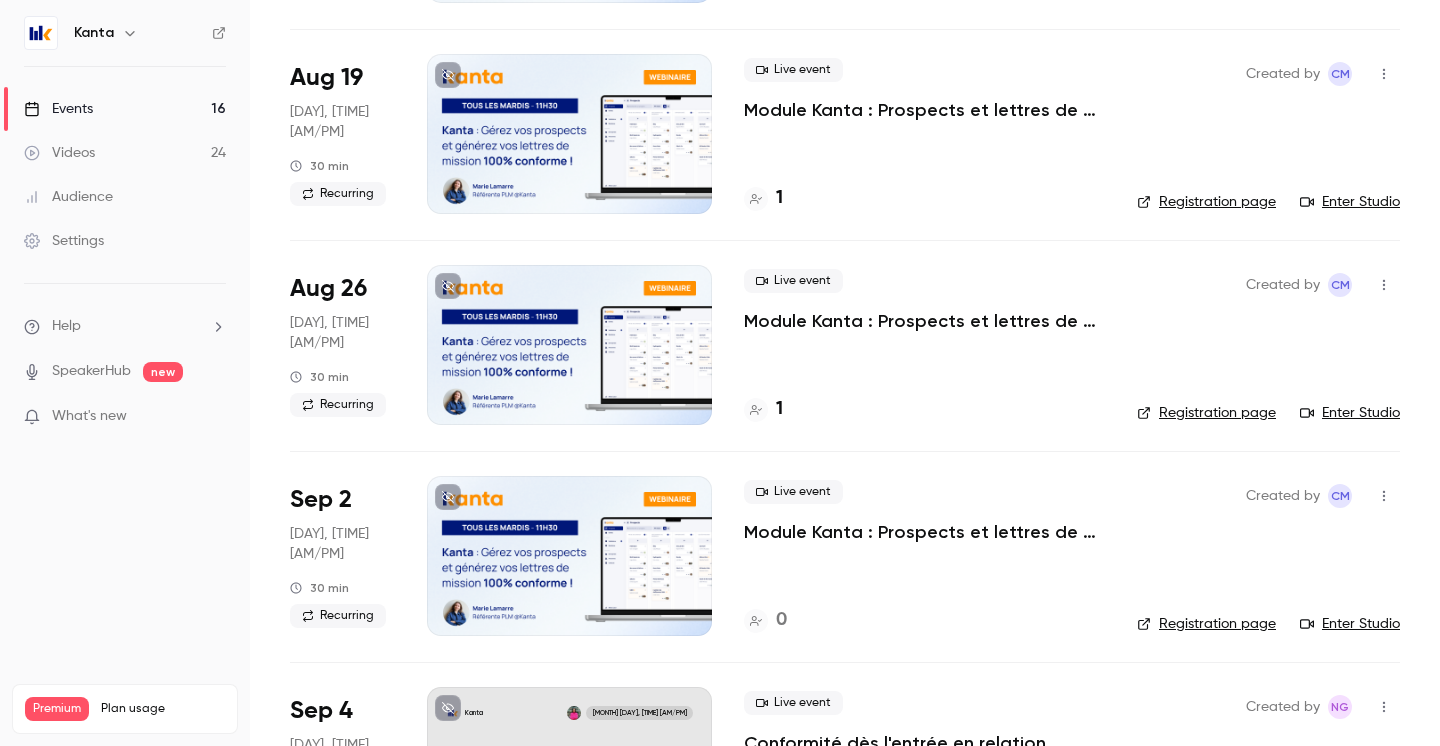 scroll, scrollTop: 337, scrollLeft: 0, axis: vertical 